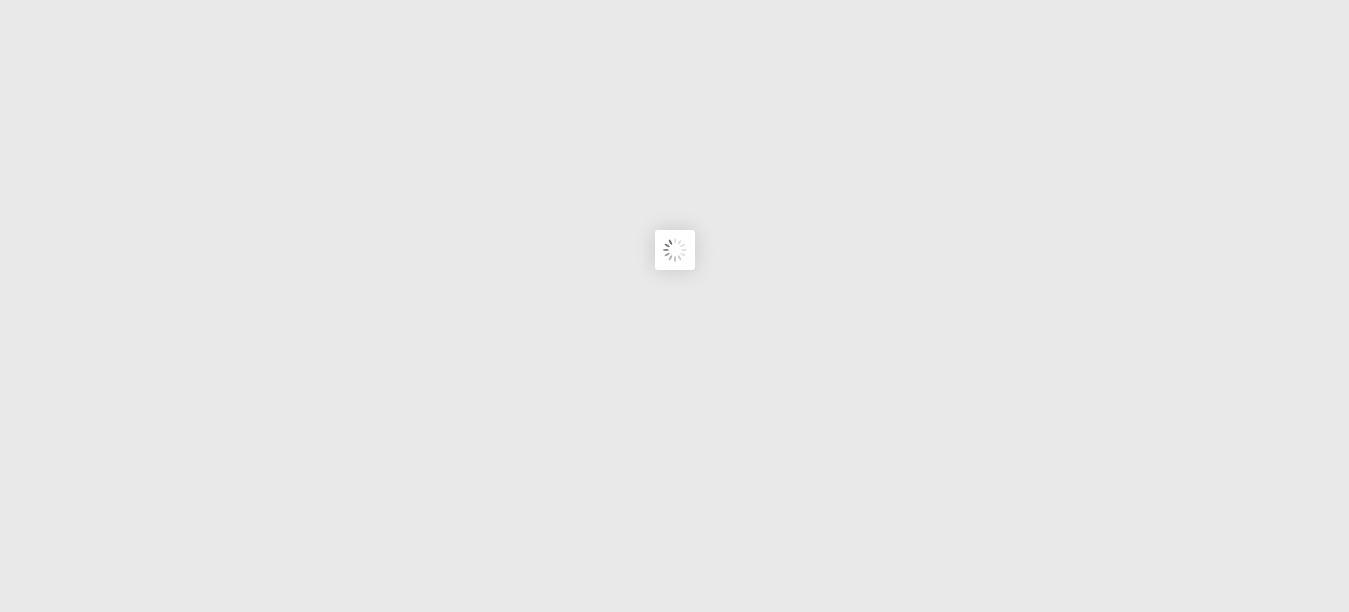 scroll, scrollTop: 200, scrollLeft: 0, axis: vertical 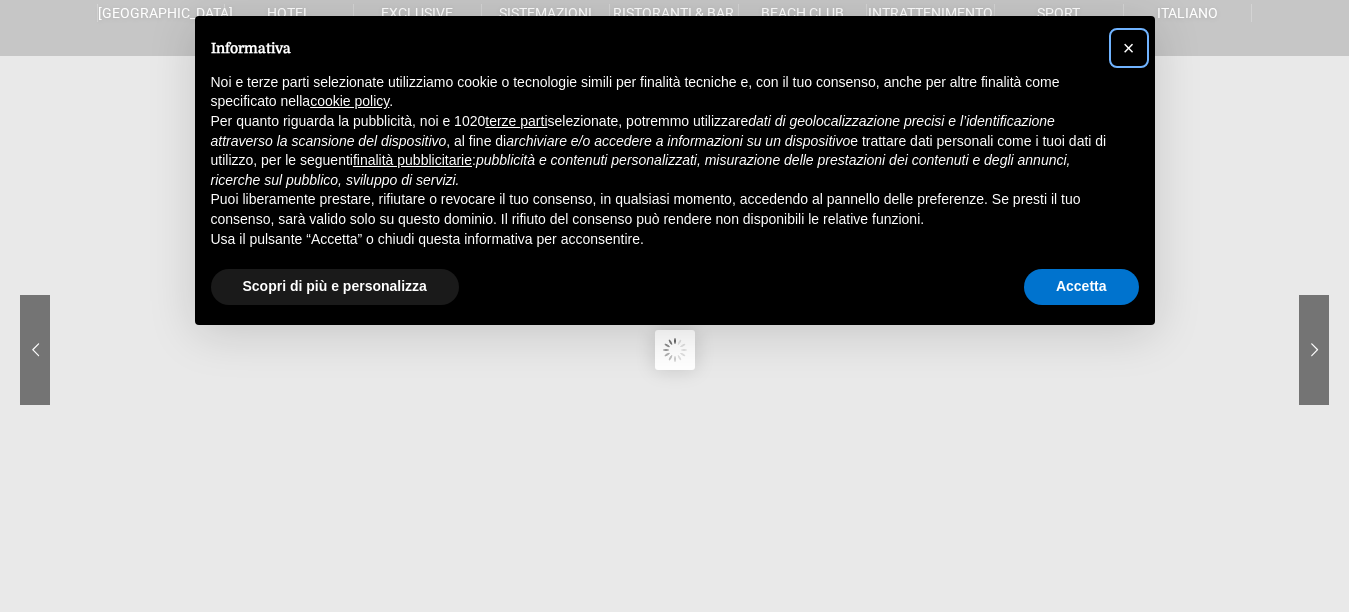 click on "×" at bounding box center (1129, 48) 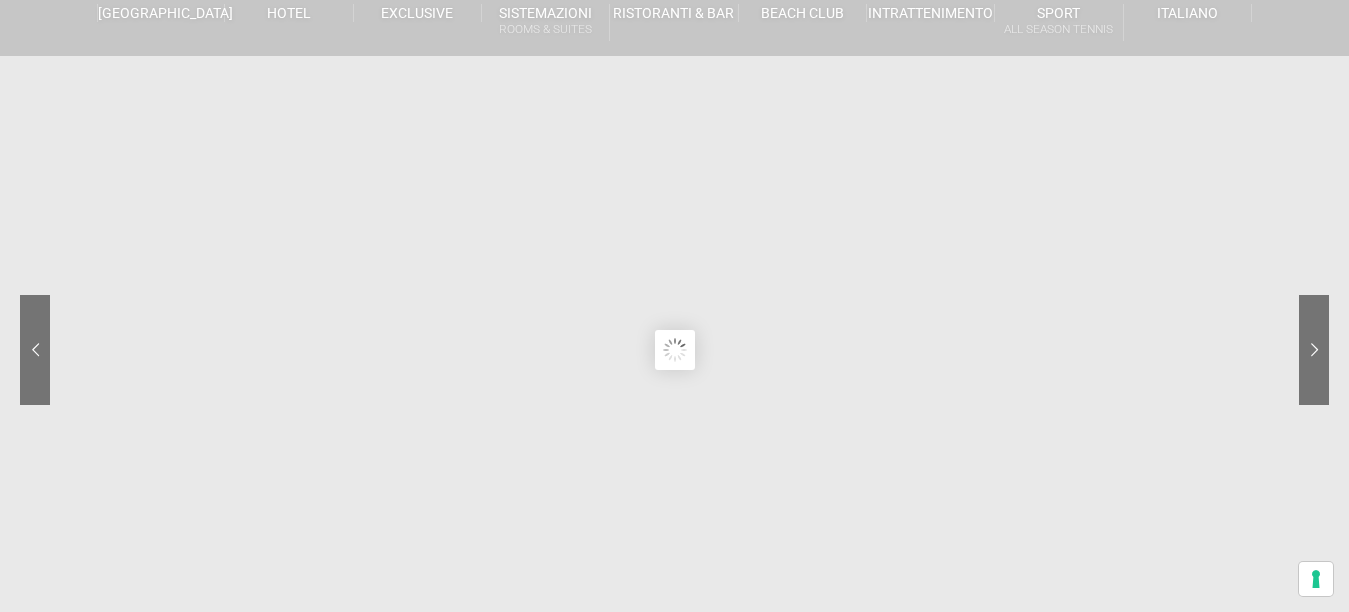 scroll, scrollTop: 200, scrollLeft: 0, axis: vertical 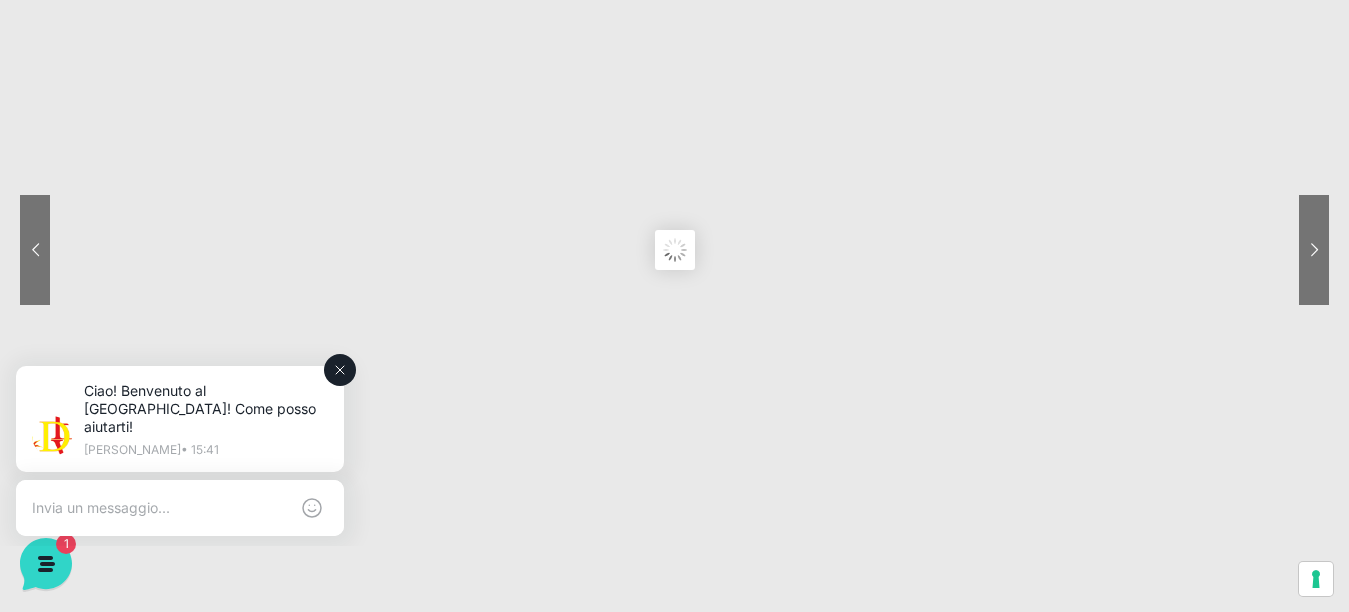 click 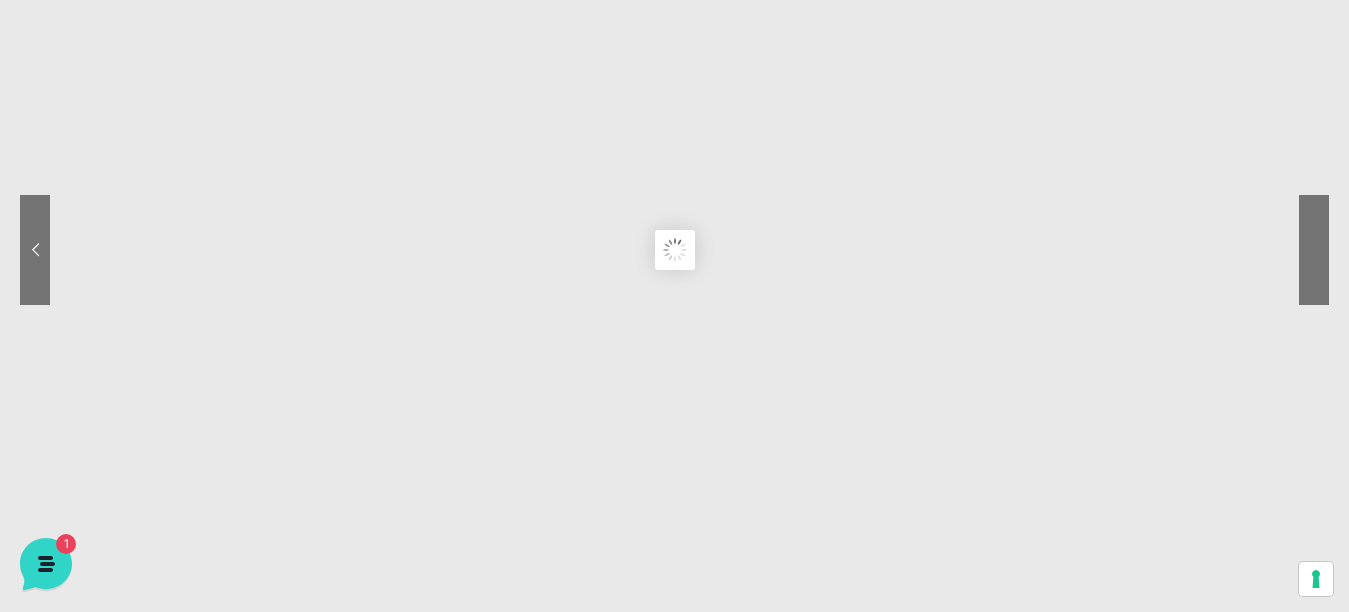 click 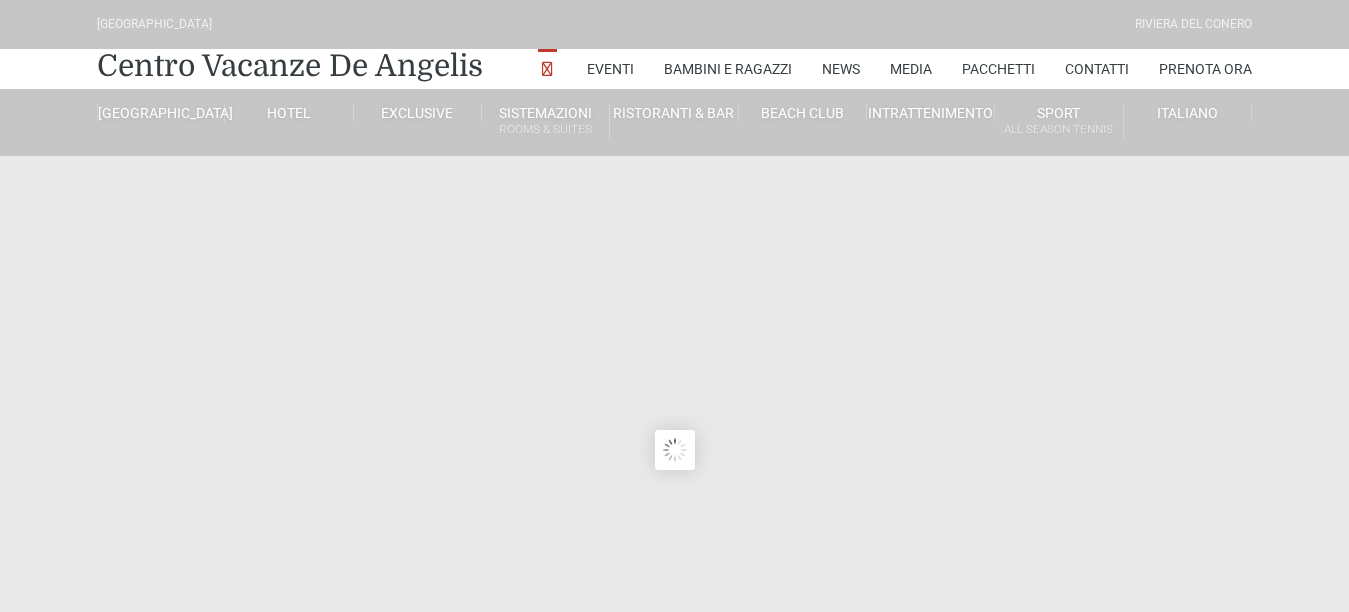 scroll, scrollTop: 0, scrollLeft: 0, axis: both 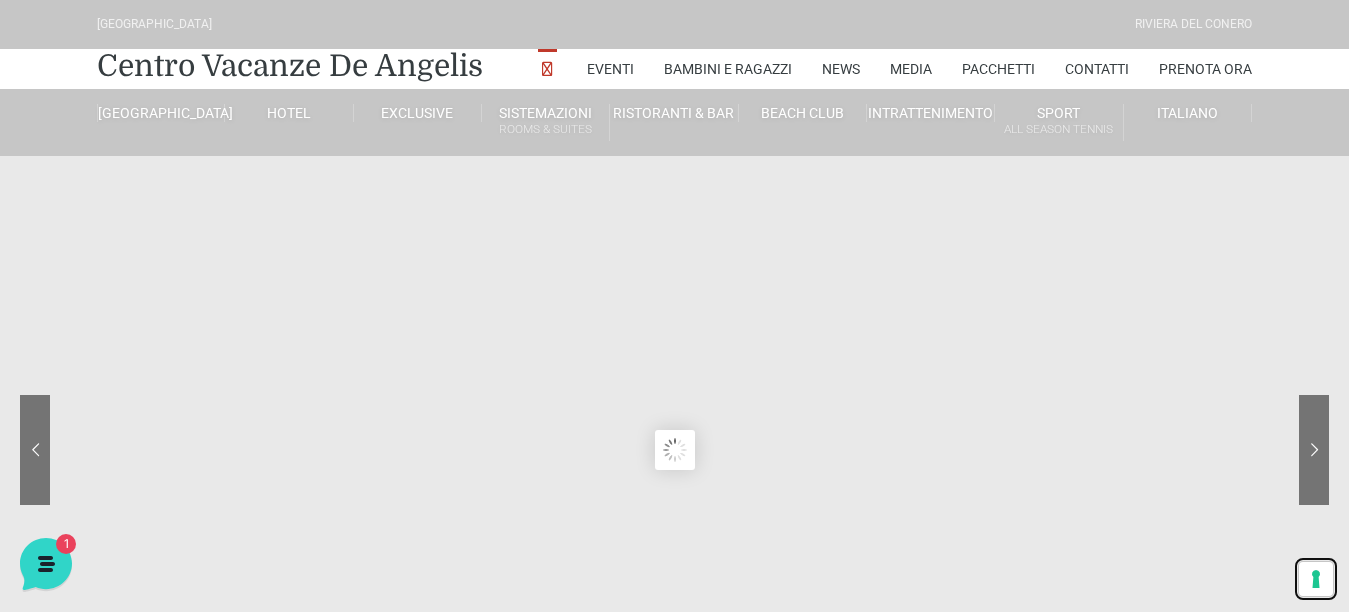 click on "Le tue preferenze relative al consenso per le tecnologie di tracciamento" at bounding box center [1316, 579] 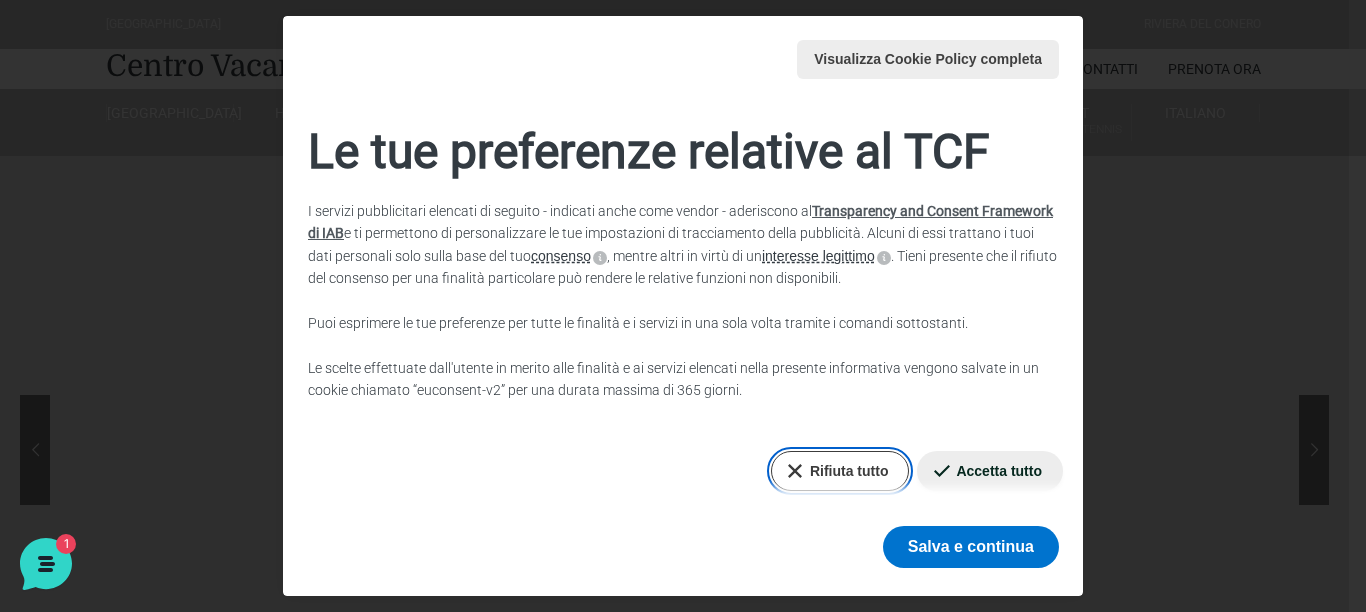 click on "Rifiuta tutto" at bounding box center [840, 471] 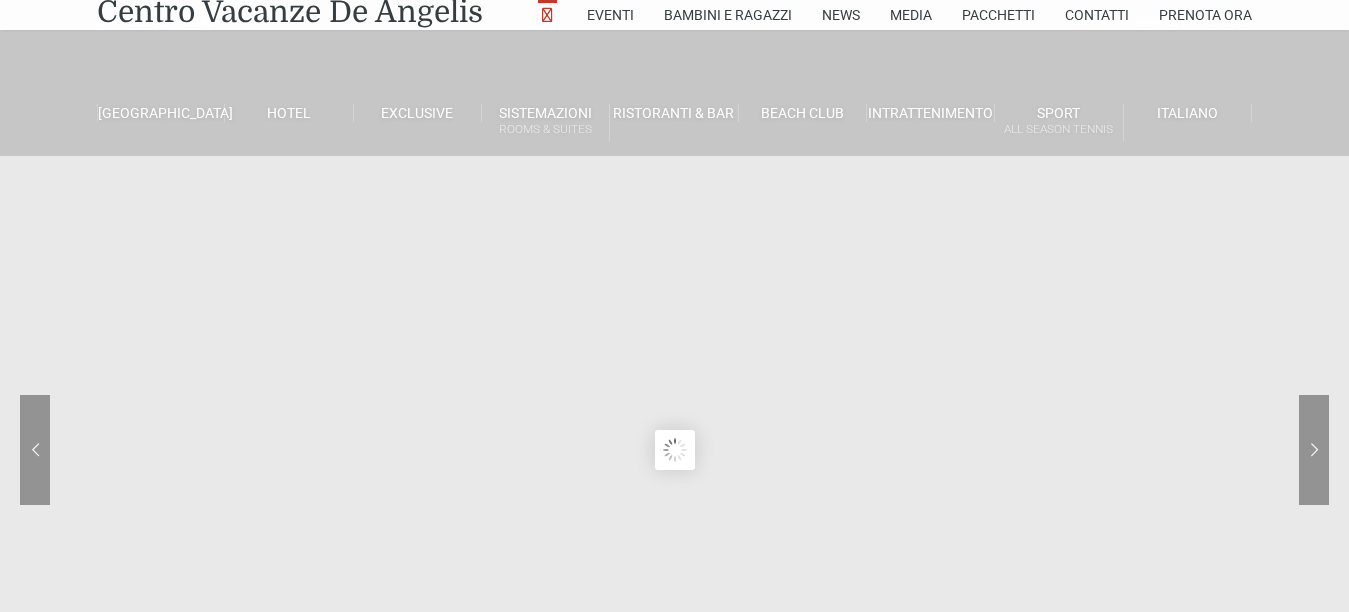 scroll, scrollTop: 600, scrollLeft: 0, axis: vertical 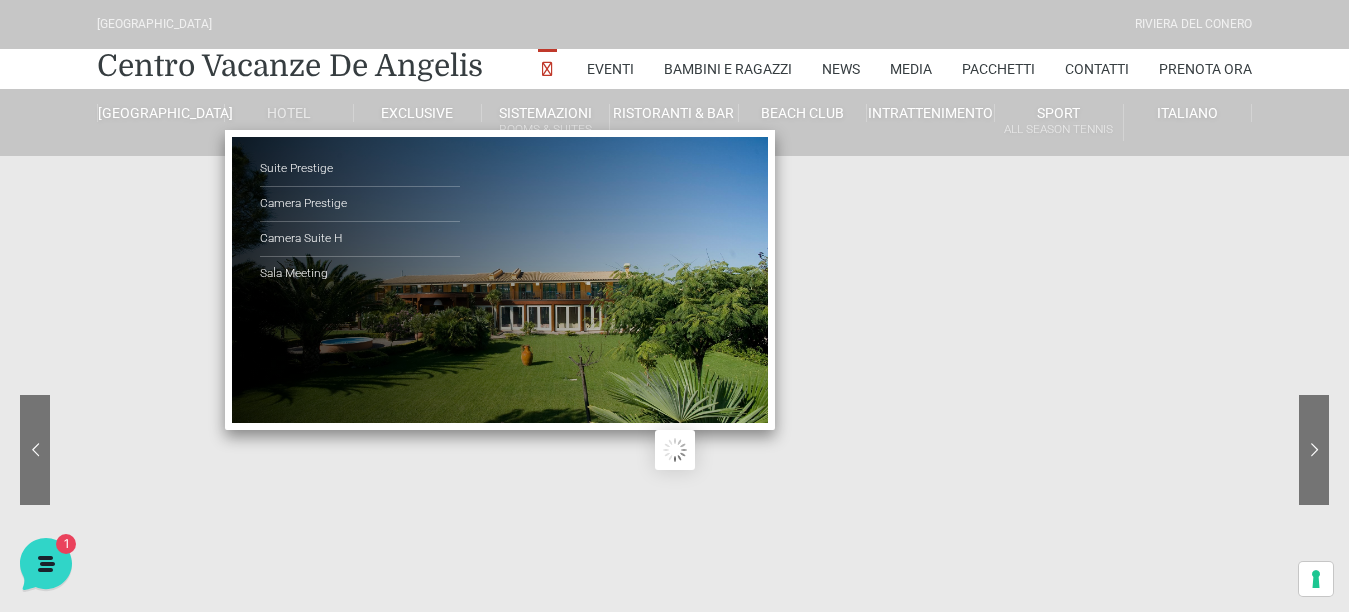 click on "Hotel" at bounding box center [289, 113] 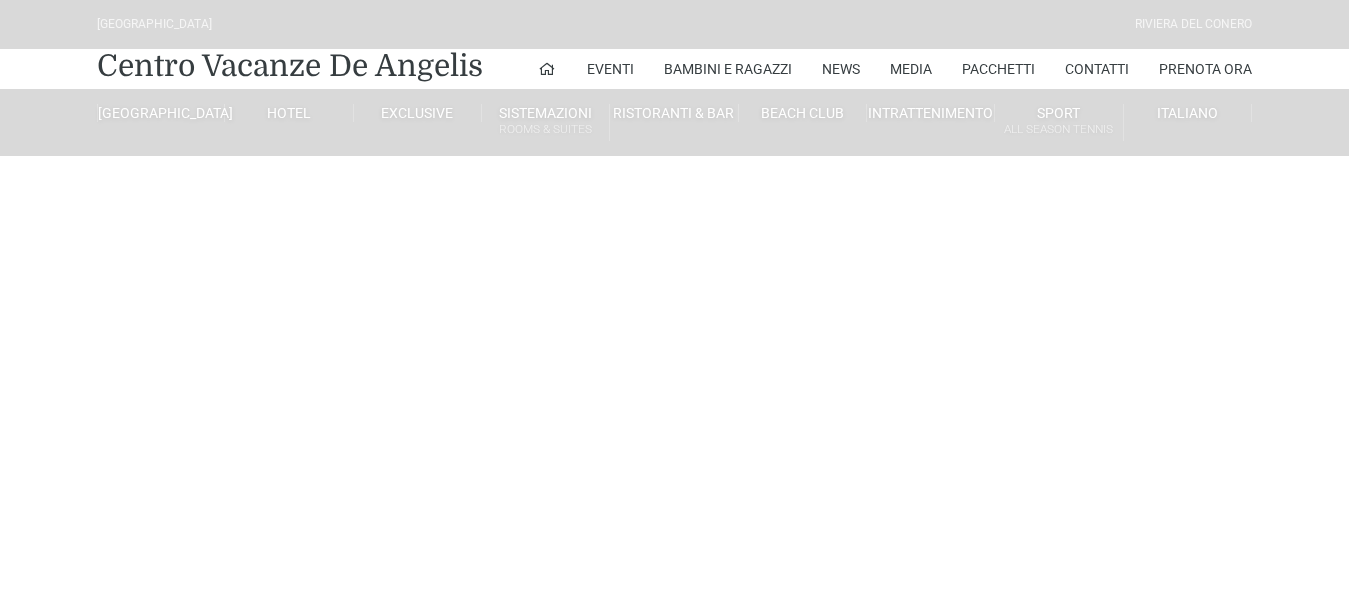 scroll, scrollTop: 0, scrollLeft: 0, axis: both 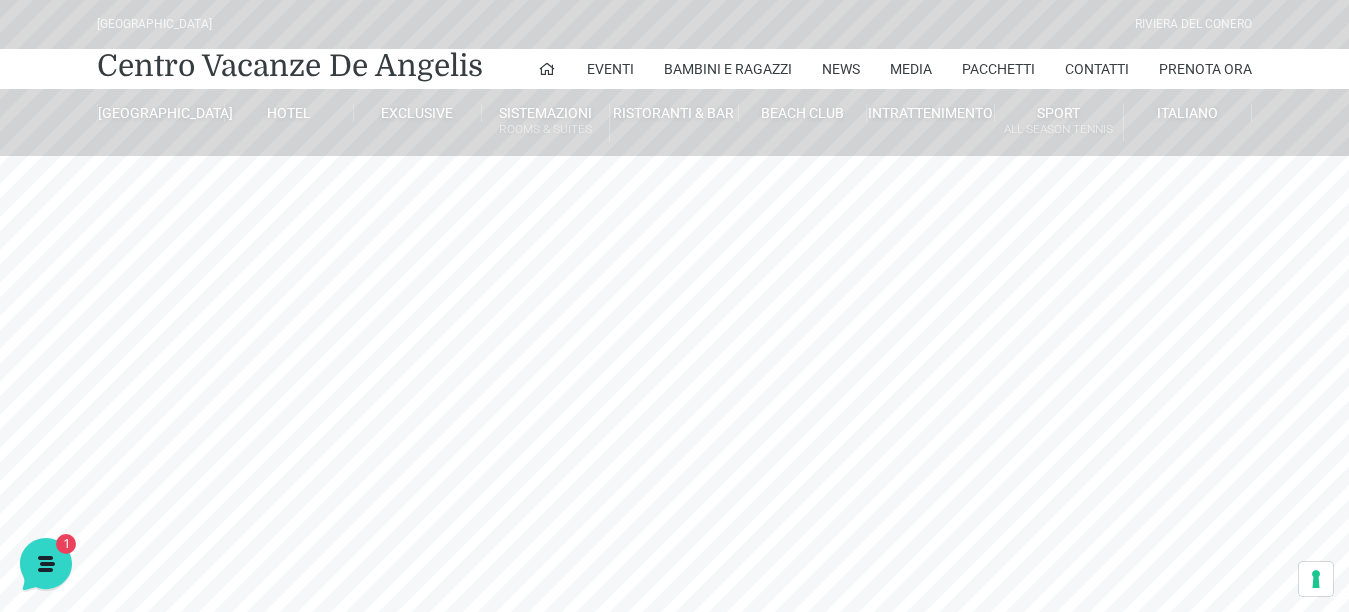 click on "[GEOGRAPHIC_DATA]
[GEOGRAPHIC_DATA]
Centro Vacanze [GEOGRAPHIC_DATA]
Eventi
Miss Italia
Cerimonie
Team building
Bambini e Ragazzi
Holly Beach Club
Holly Teeny Club
[PERSON_NAME] Club
Piscine
Iscrizioni Holly Club
News
Media
Pacchetti
Contatti
Prenota Ora
[GEOGRAPHIC_DATA]
Parco Piscine
Oasi Naturale
Cappellina
Sala Convegni
[GEOGRAPHIC_DATA]
Store
Concierge
Colonnina Ricarica
Mappa del Villaggio
Hotel
Suite Prestige
Camera Prestige
Camera Suite H
Sala Meeting
Exclusive
[GEOGRAPHIC_DATA]
Dimora Padronale
Villa 601 Alpine
Villa Classic
Bilocale Garden Gold
Sistemazioni Rooms & Suites
[GEOGRAPHIC_DATA] Deluxe Numana
Villa Trilocale Deluxe Private Garden
Villa Bilocale Deluxe
Appartamento Trilocale Garden" at bounding box center (674, 450) 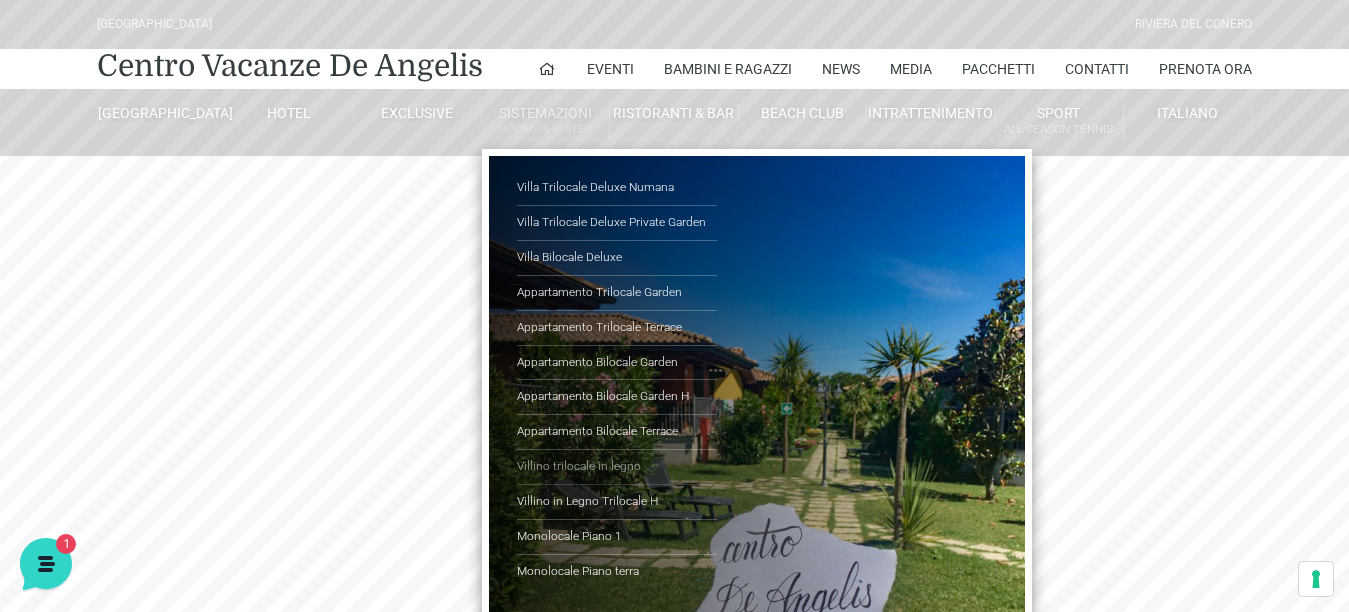click on "Villino trilocale in legno" at bounding box center (617, 467) 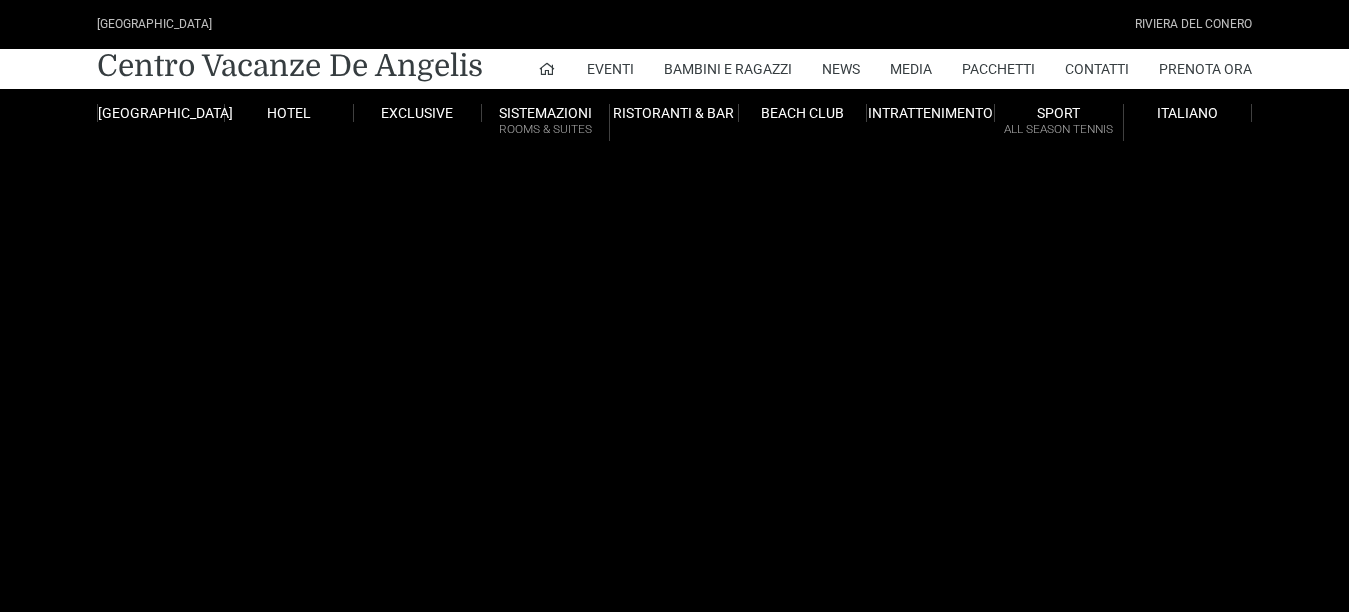 scroll, scrollTop: 0, scrollLeft: 0, axis: both 